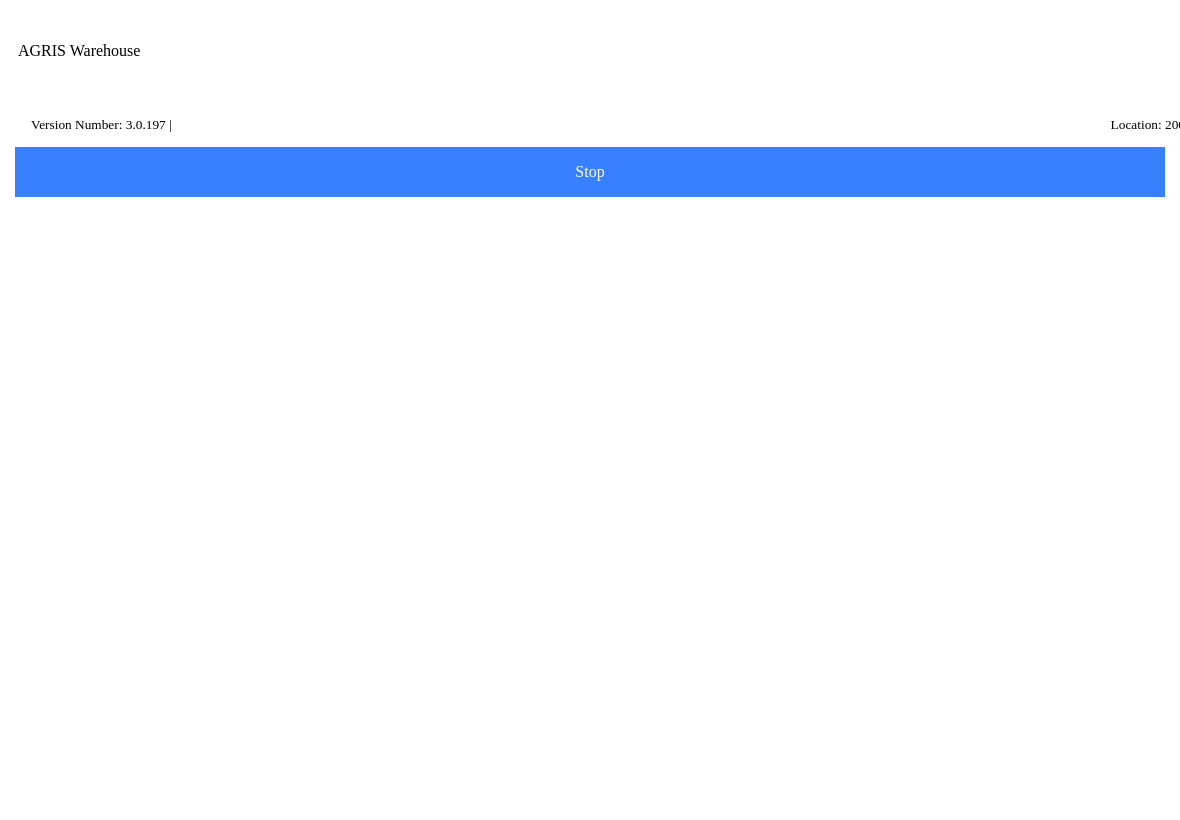 scroll, scrollTop: 0, scrollLeft: 0, axis: both 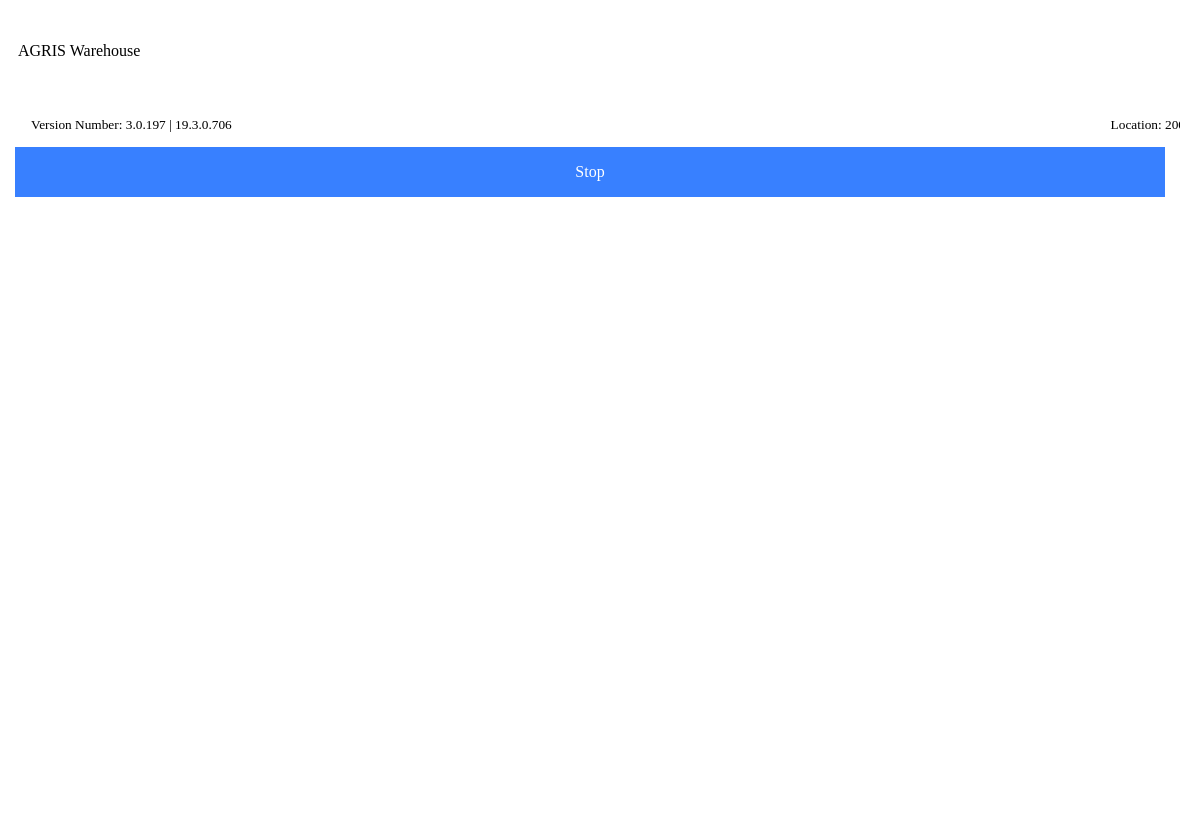 click at bounding box center [1009, 71] 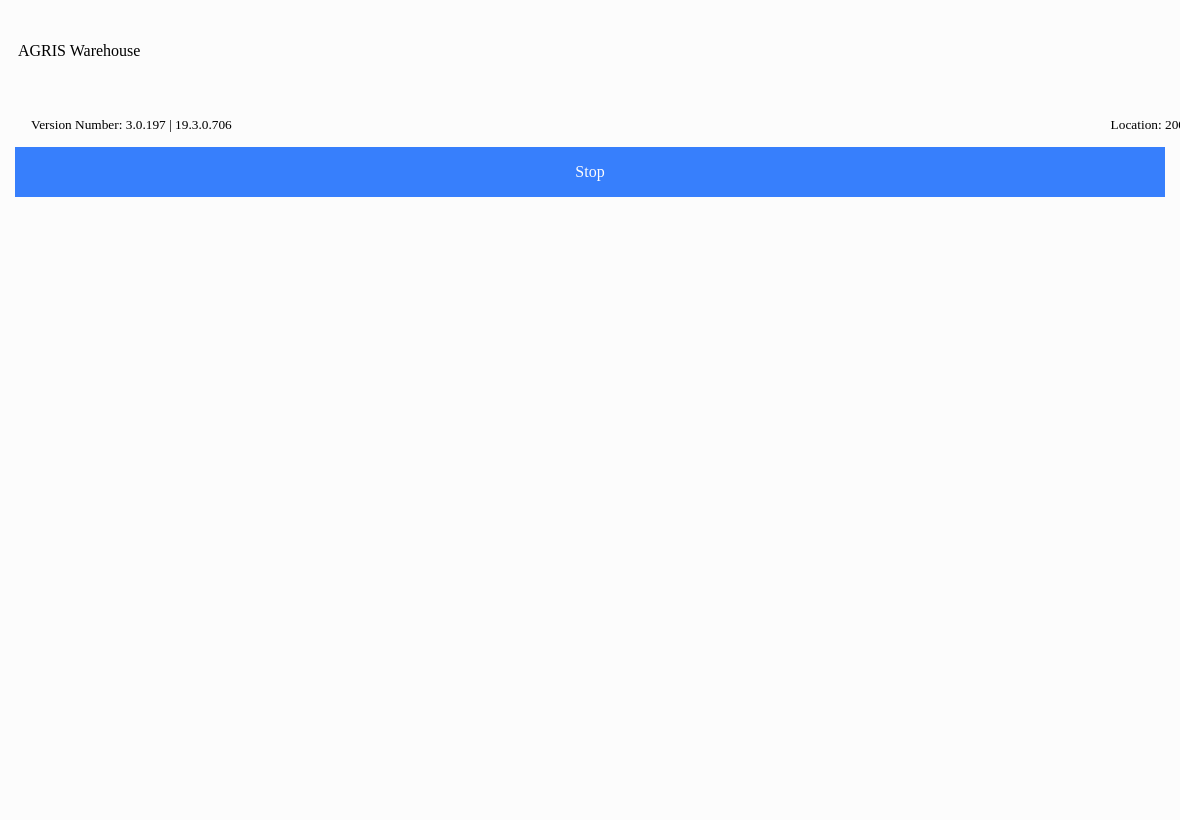 click on "Home" at bounding box center (590, 901) 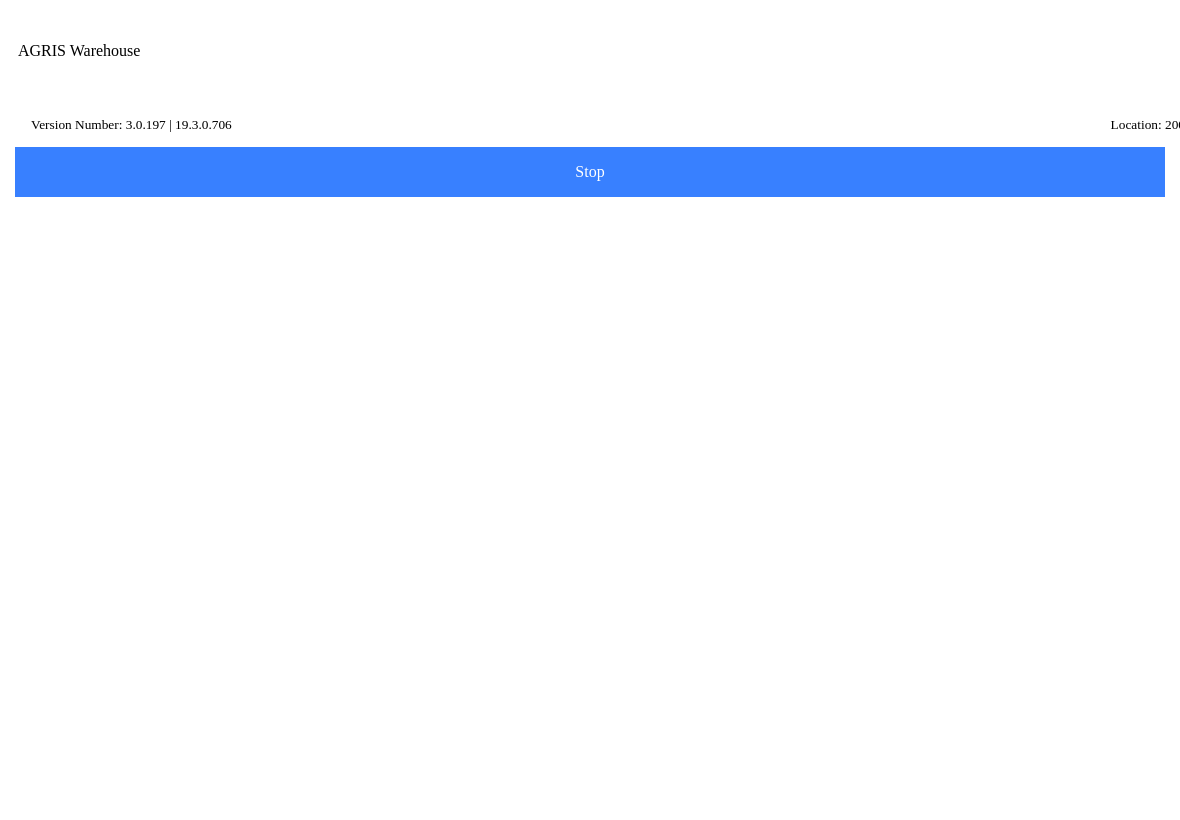 scroll, scrollTop: 238, scrollLeft: 0, axis: vertical 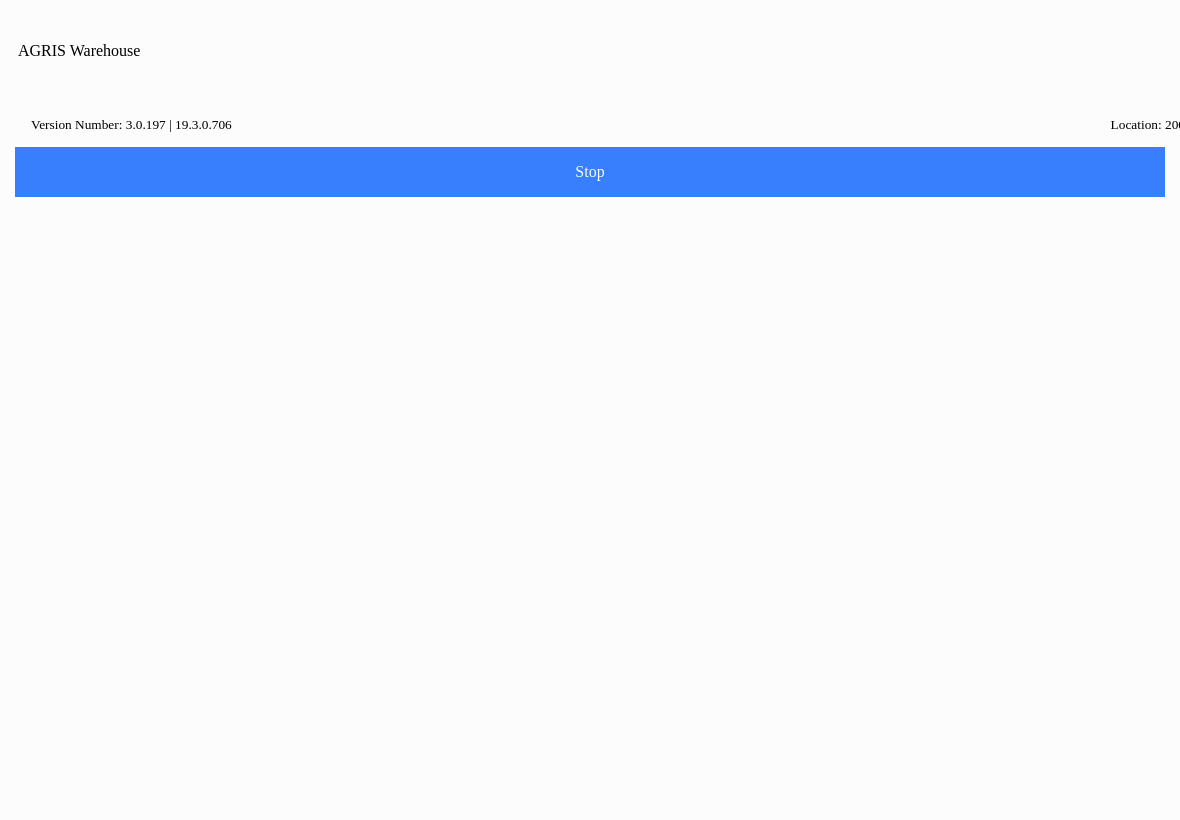 click on "Home" at bounding box center [590, 901] 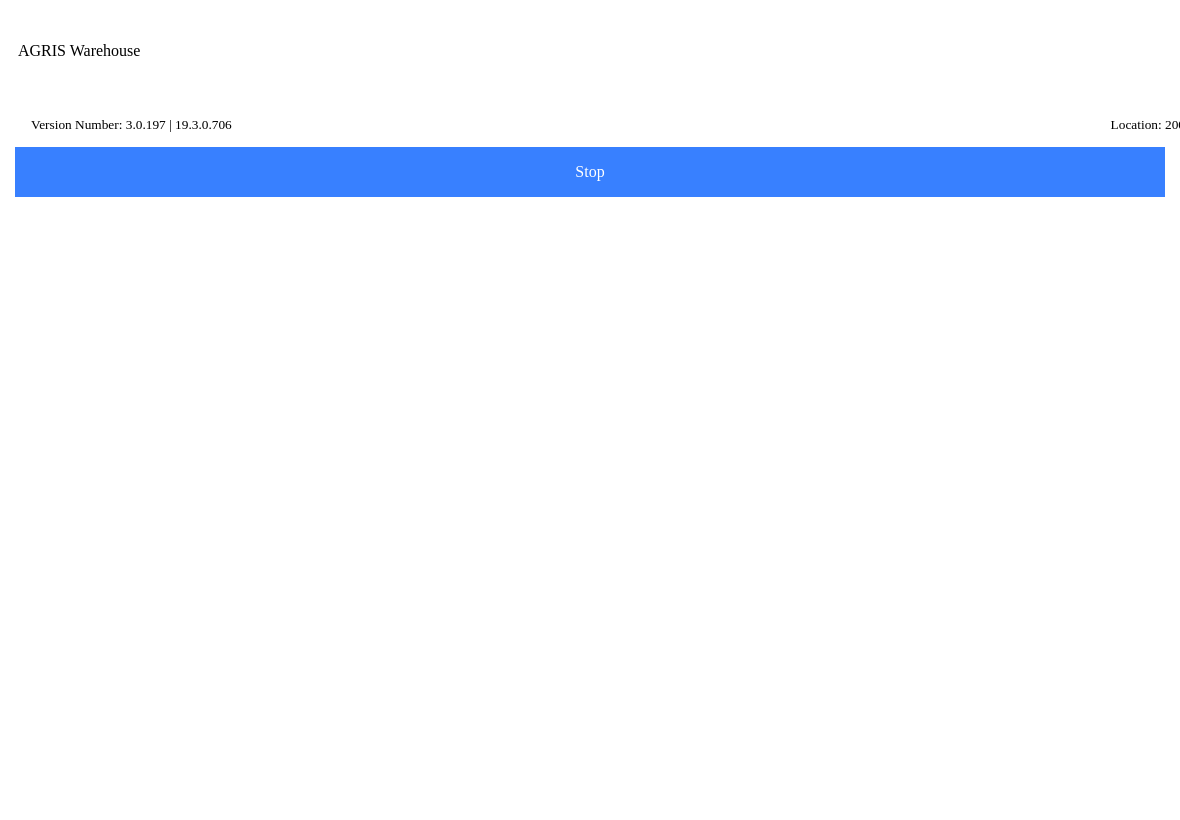 click at bounding box center [1009, 71] 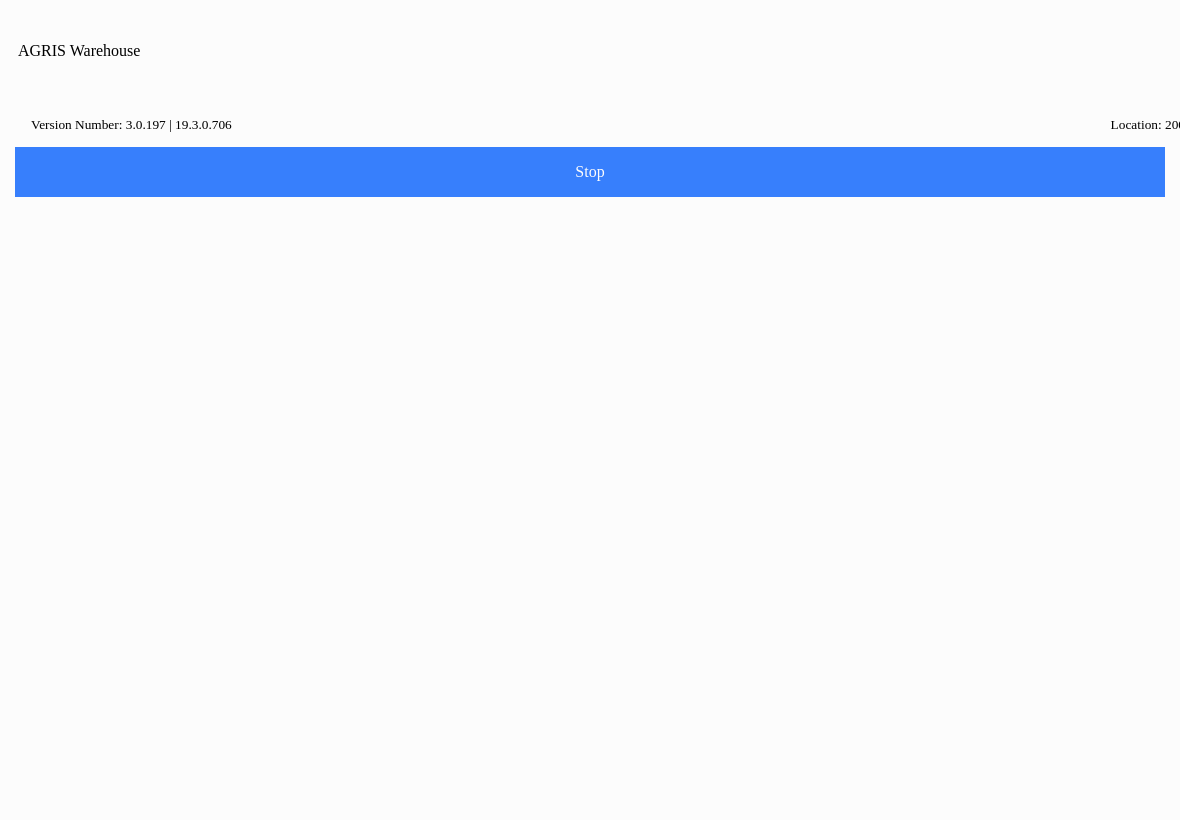 click on "Home" at bounding box center [590, 901] 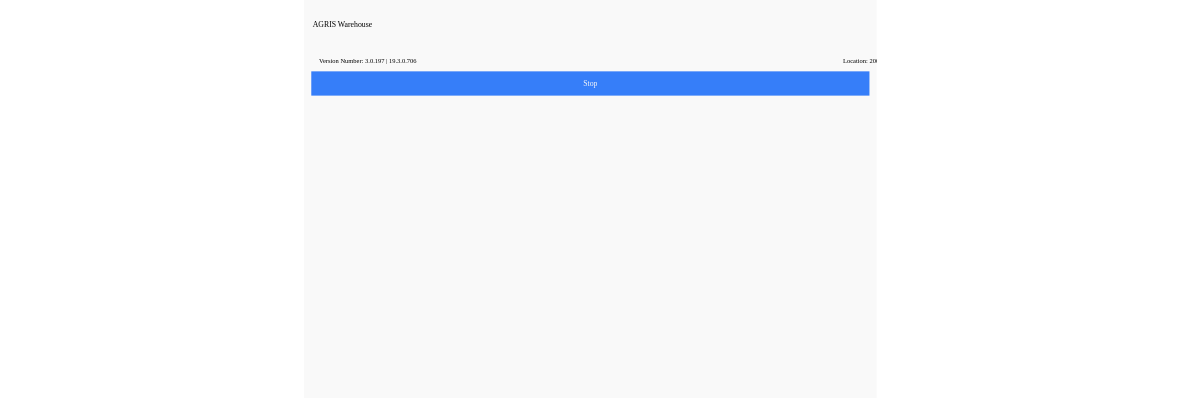 scroll, scrollTop: 1, scrollLeft: 0, axis: vertical 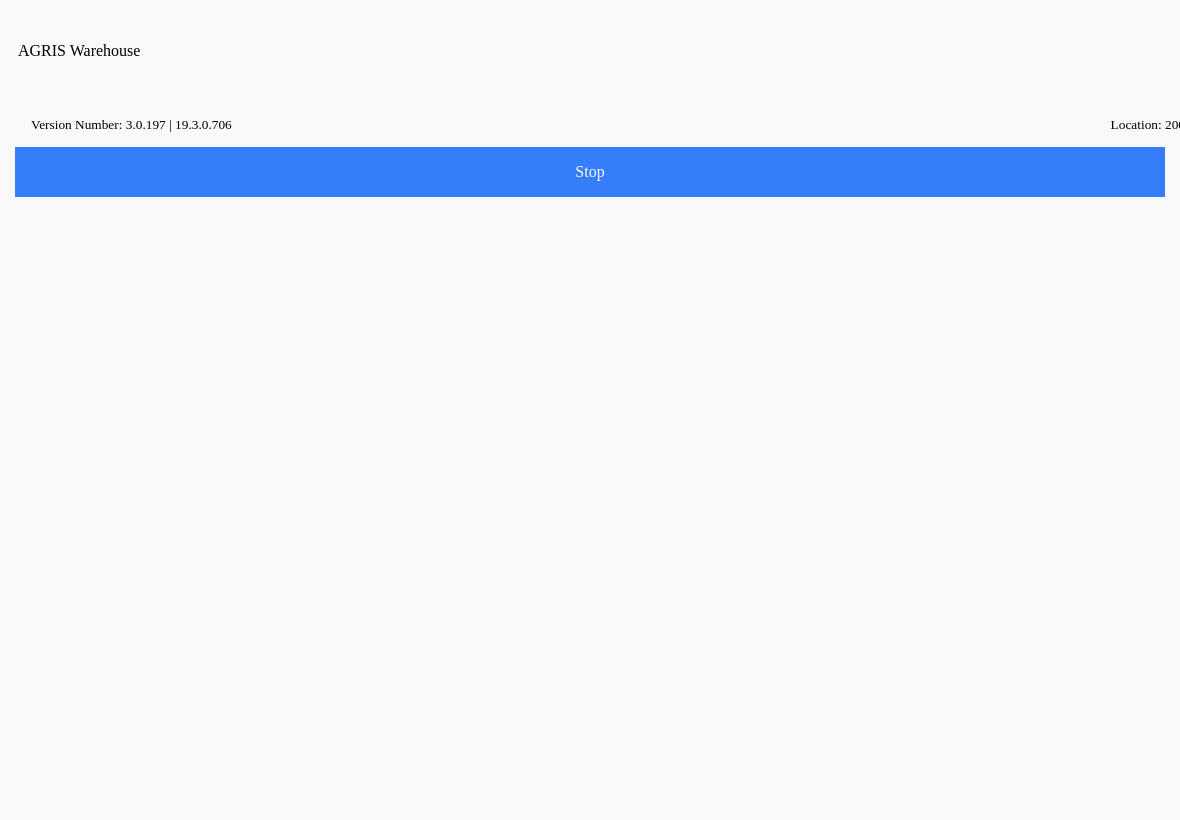 click on "Close" at bounding box center [527, 452] 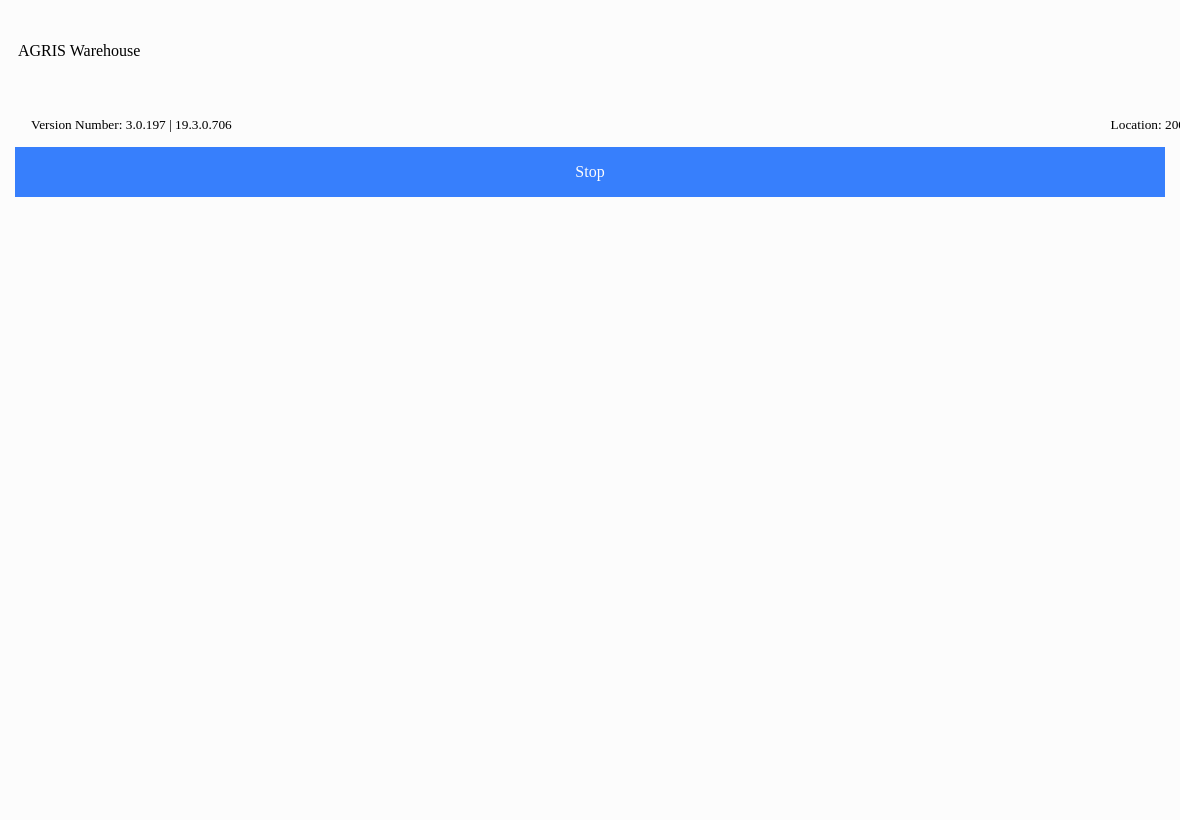 click on "Ok" at bounding box center (590, 452) 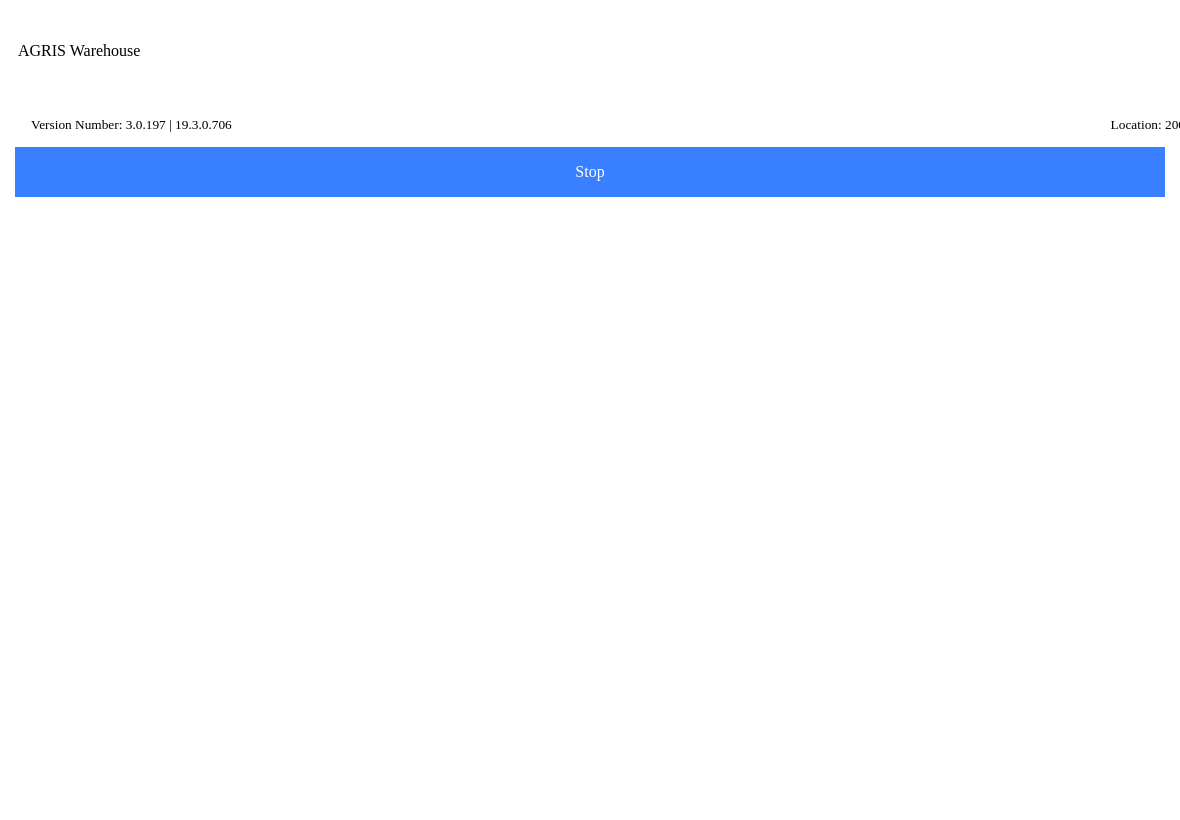 click on "Transfer" at bounding box center [590, 535] 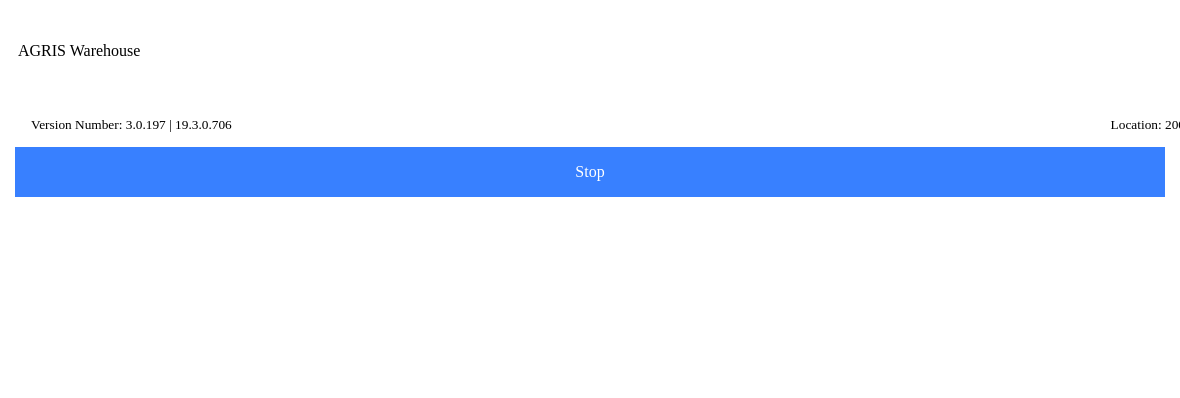 click on "600 - Service & Supply Coop - [GEOGRAPHIC_DATA]" at bounding box center [590, 276] 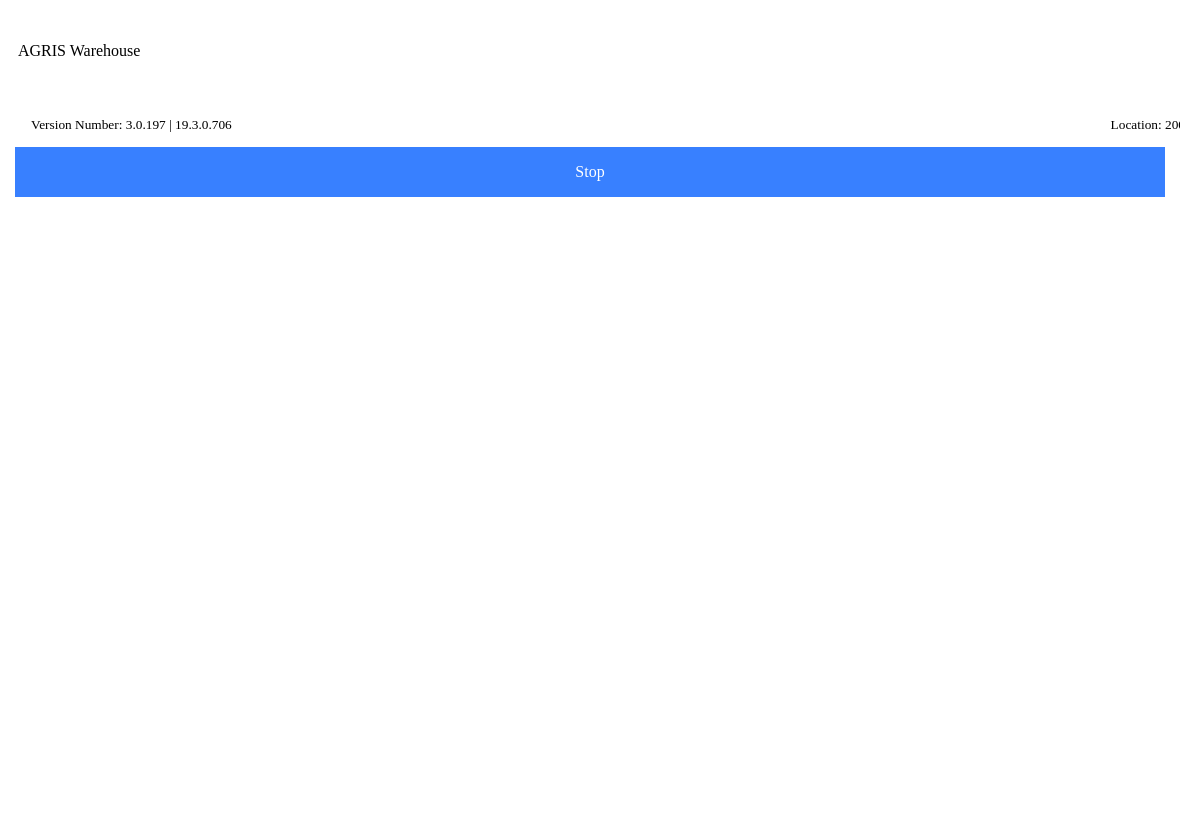 click on "Next" at bounding box center (0, 0) 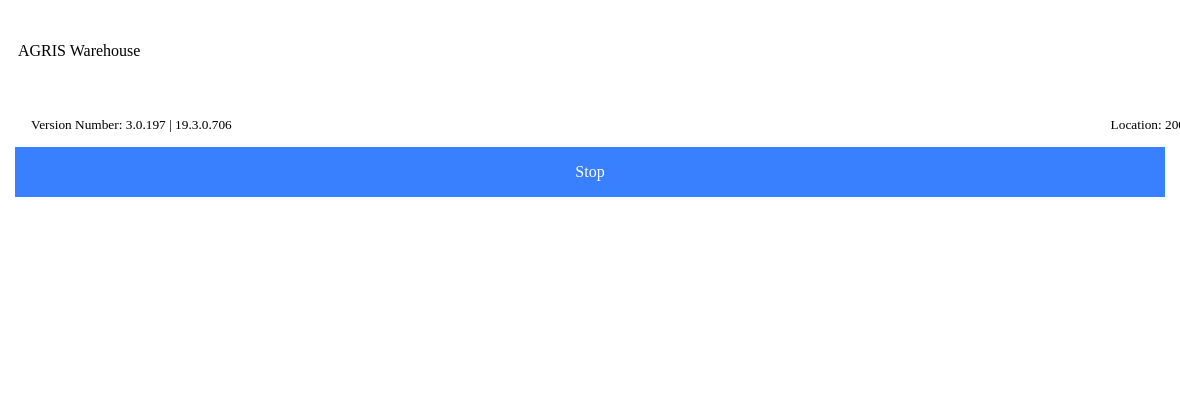type on "glu" 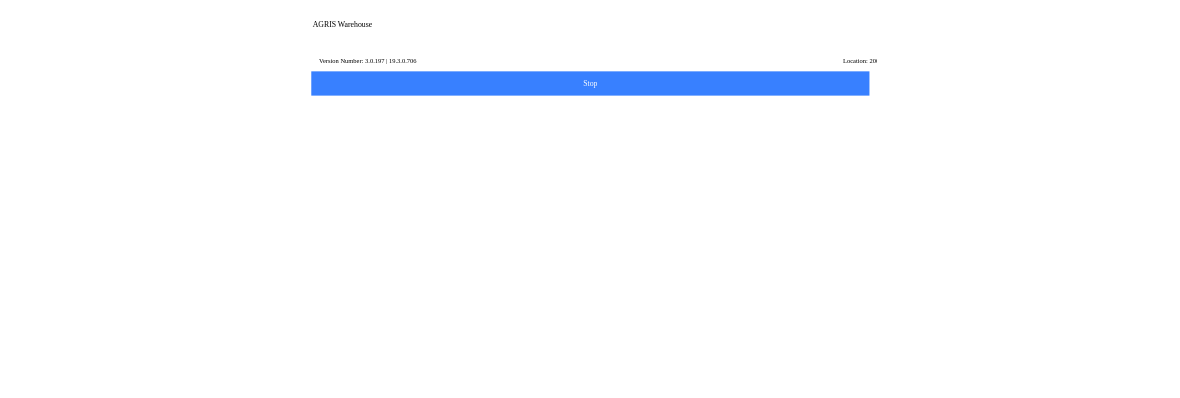 scroll, scrollTop: 89, scrollLeft: 0, axis: vertical 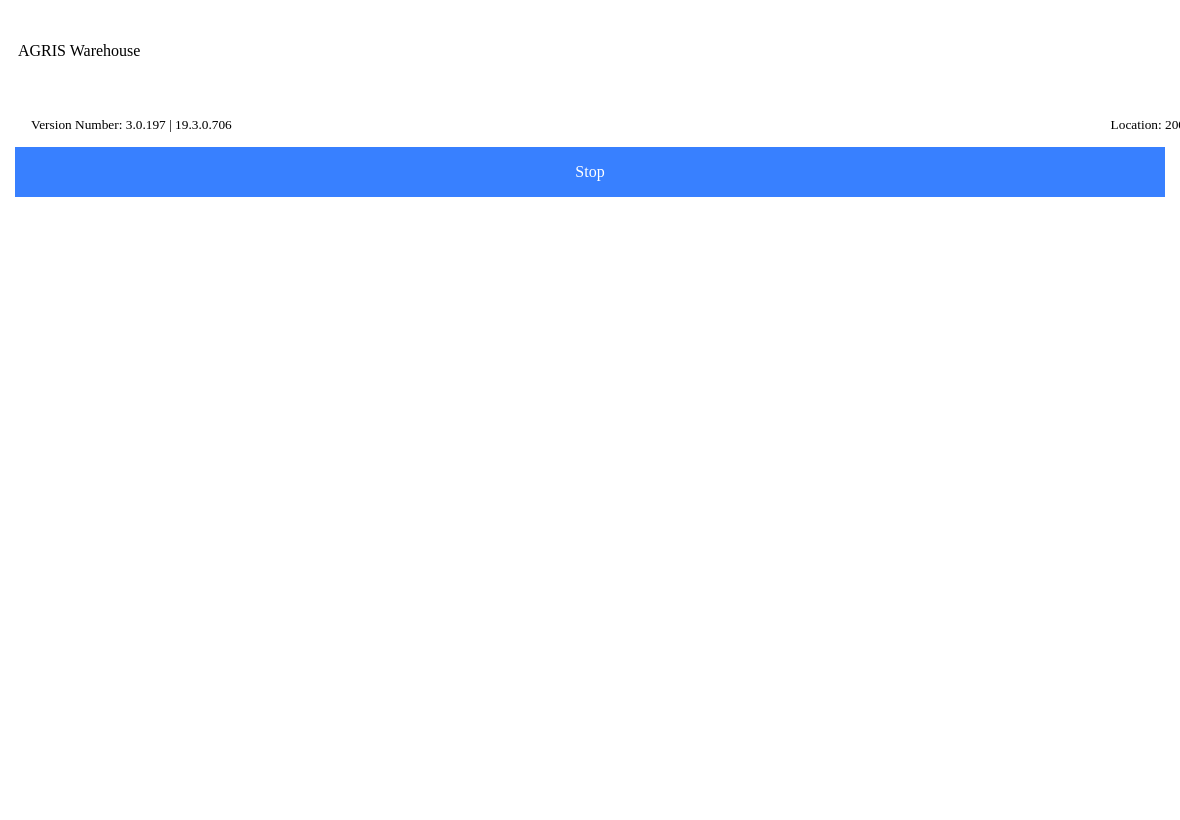 click on "On Hand: 932.4931" at bounding box center (590, 647) 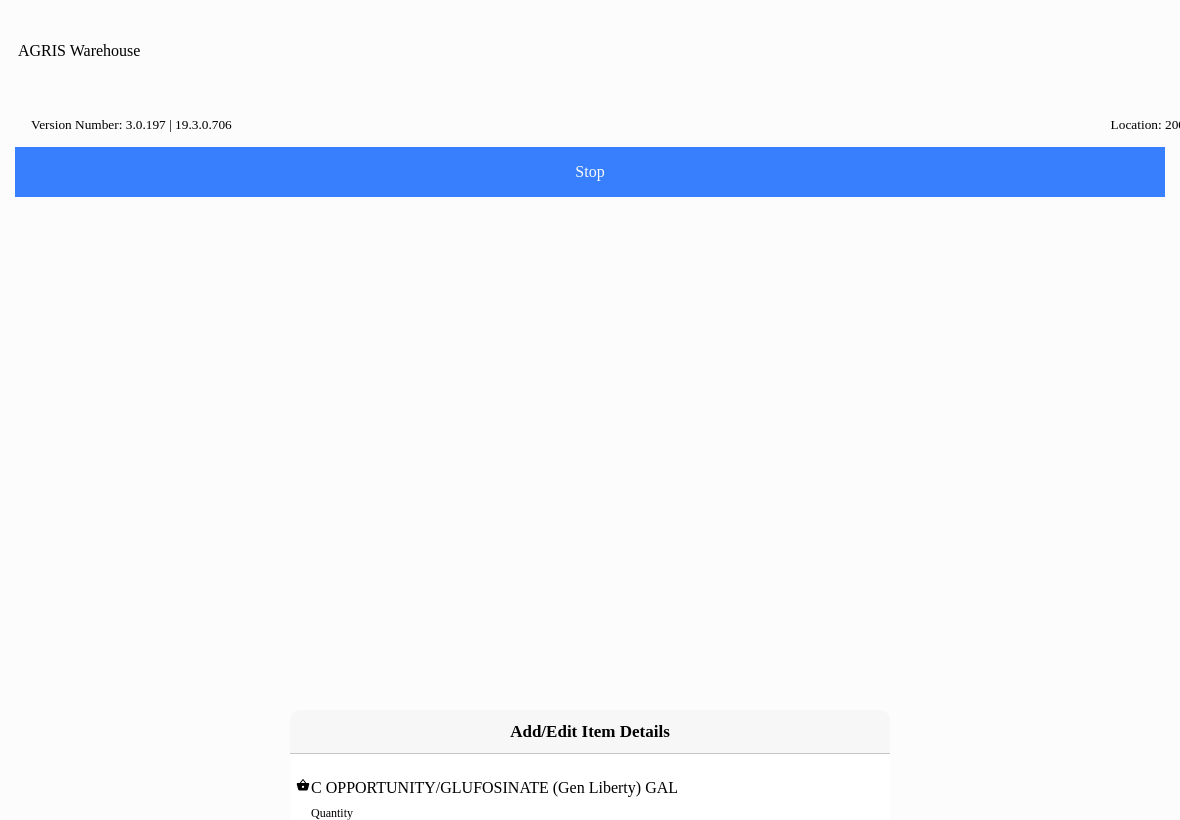 click on "0" at bounding box center (590, 834) 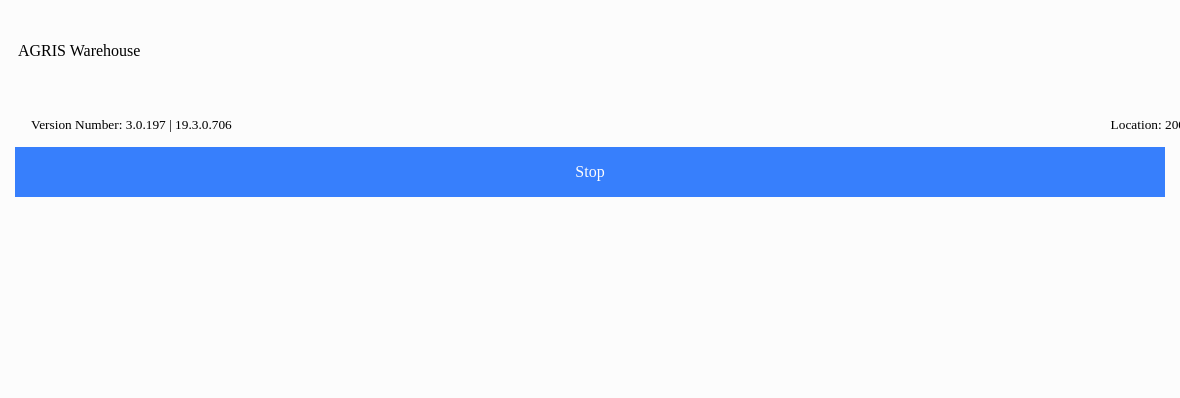 type on "265" 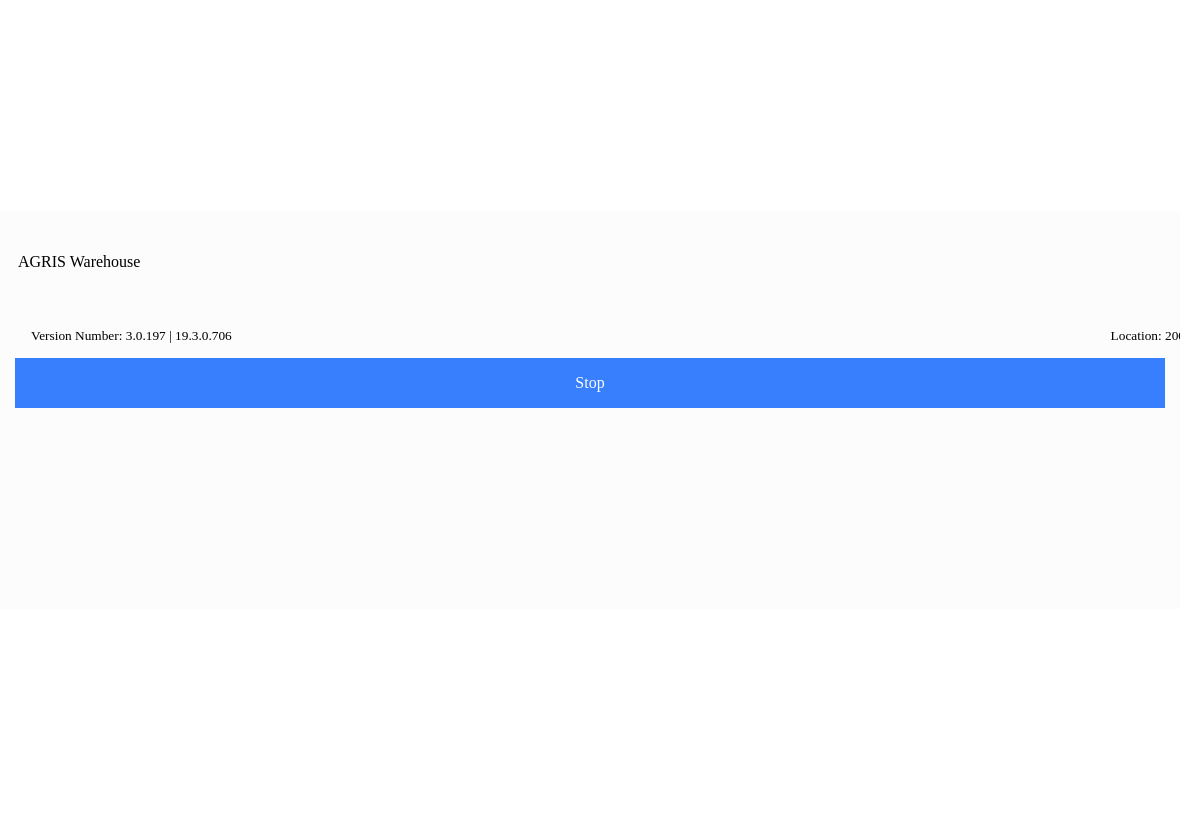 scroll, scrollTop: 1, scrollLeft: 0, axis: vertical 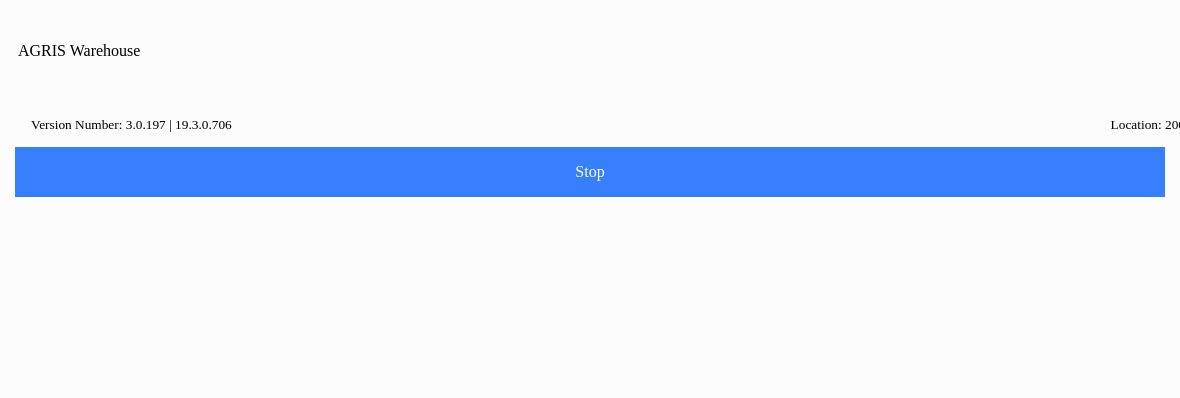 click on "Add" at bounding box center (0, 0) 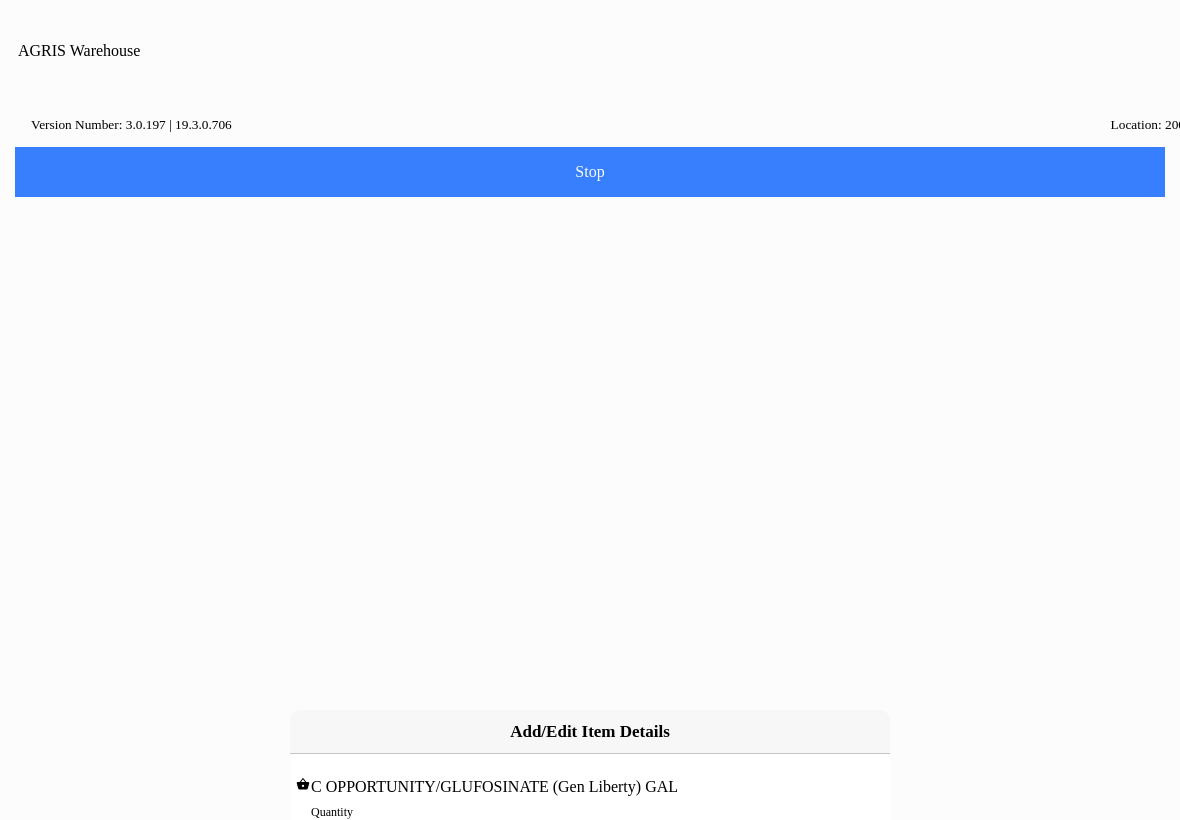 scroll, scrollTop: 1, scrollLeft: 0, axis: vertical 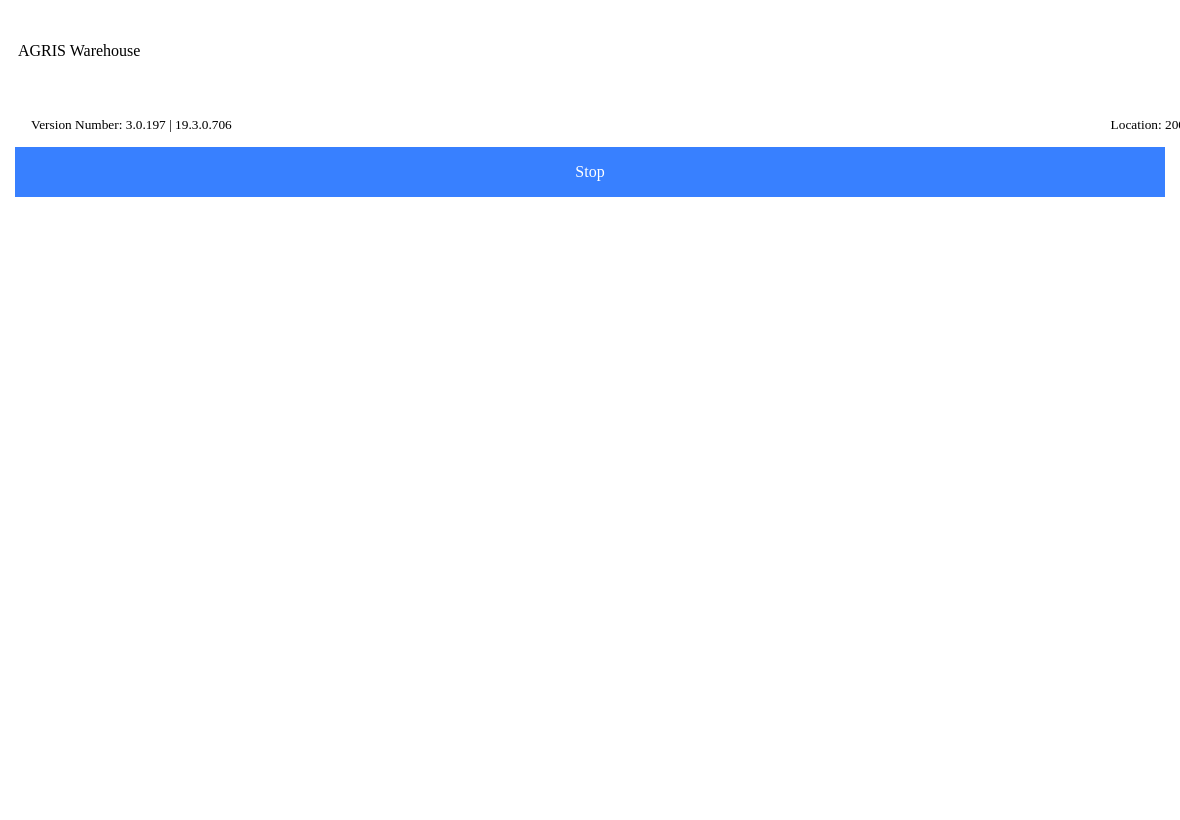 click on "Next" at bounding box center [0, 0] 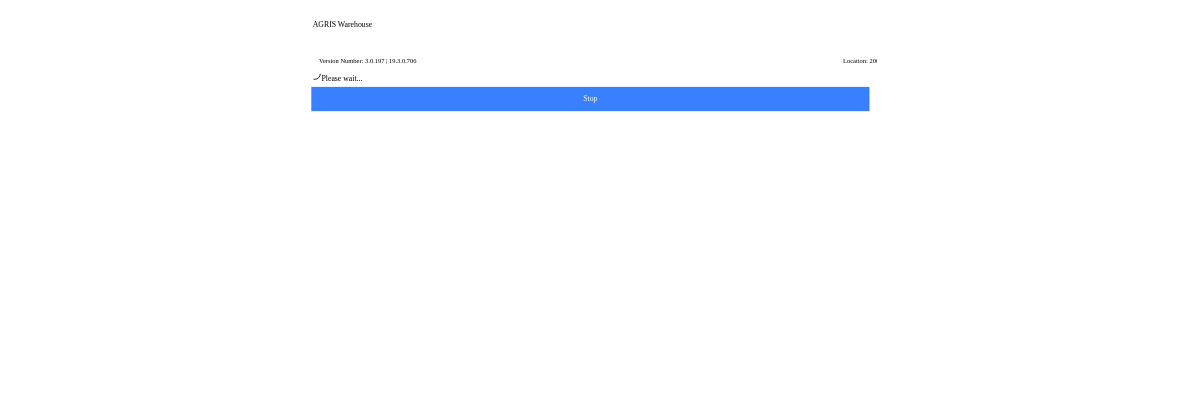 scroll, scrollTop: 1, scrollLeft: 0, axis: vertical 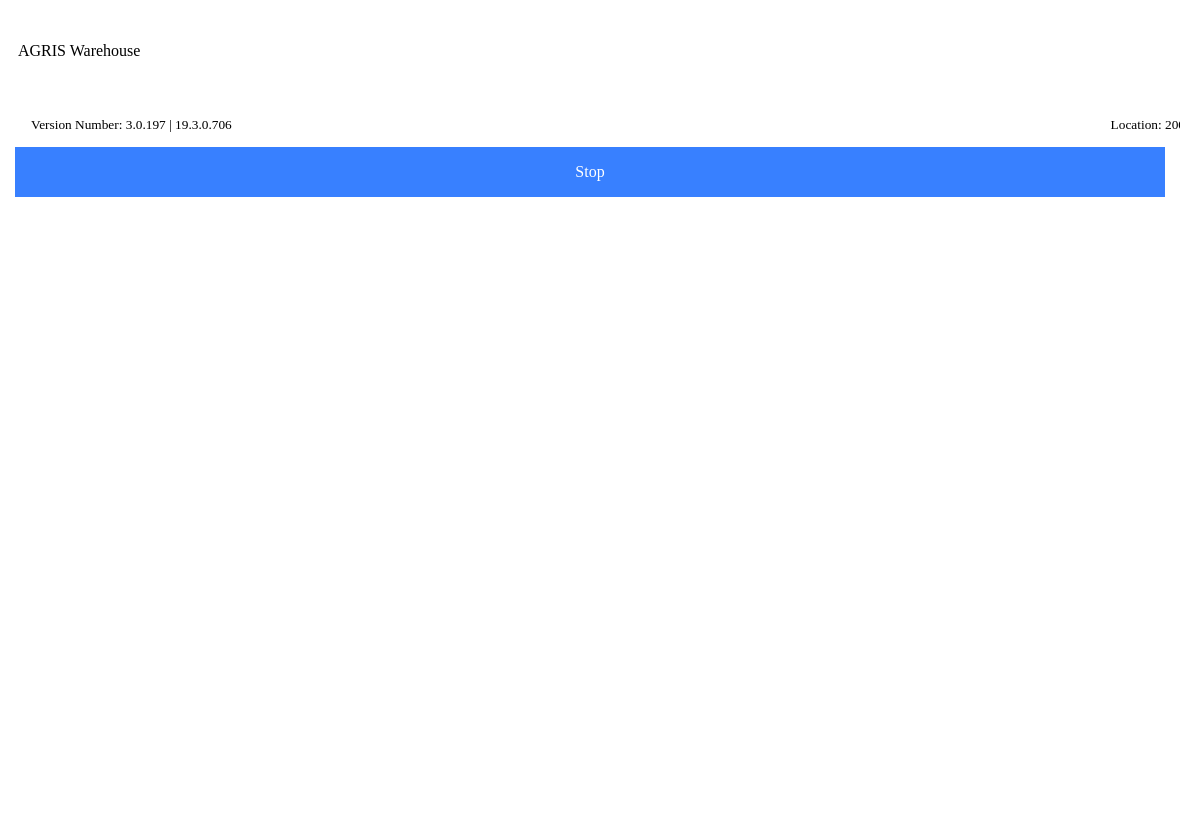 click on "Transfer Location" at bounding box center [575, 200] 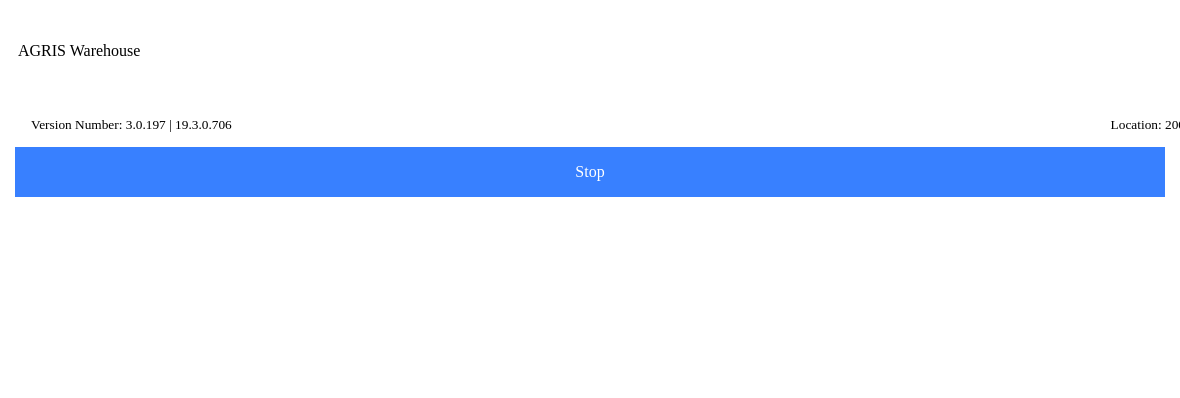 type on "6" 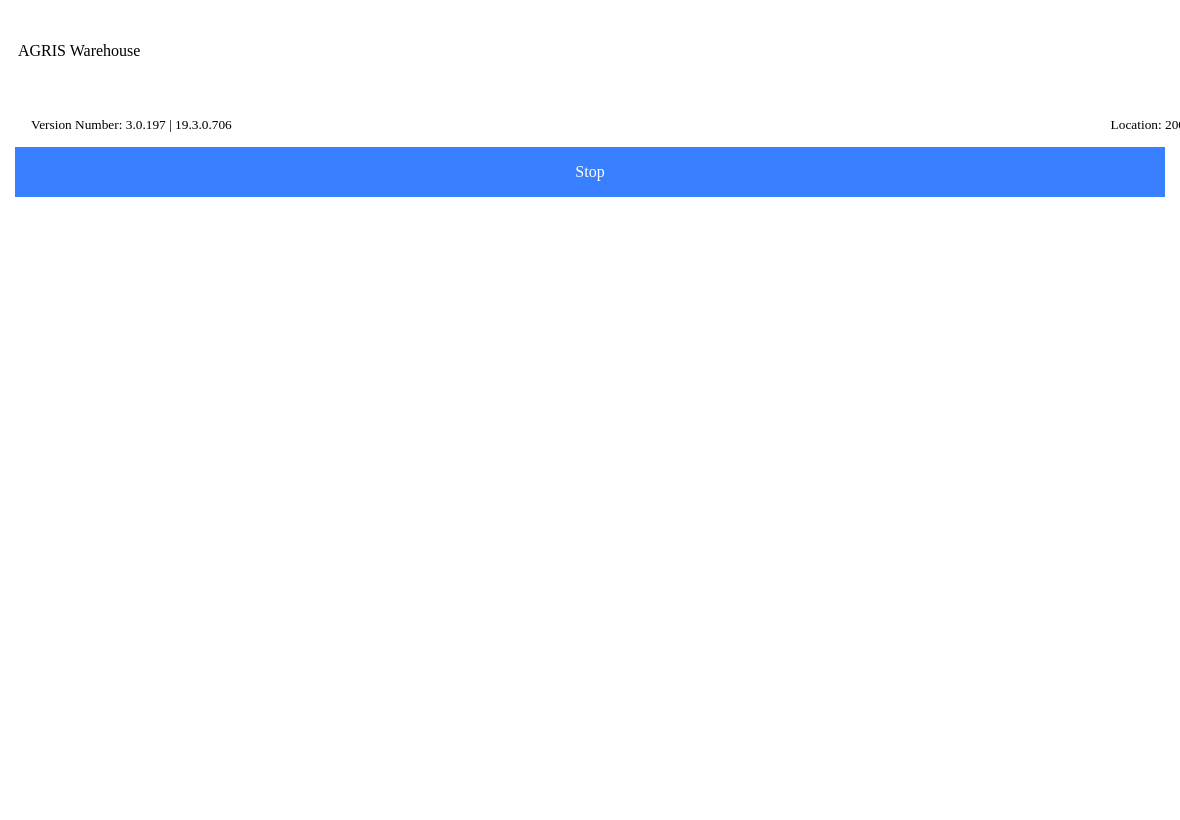 click on "Next" at bounding box center (590, 267) 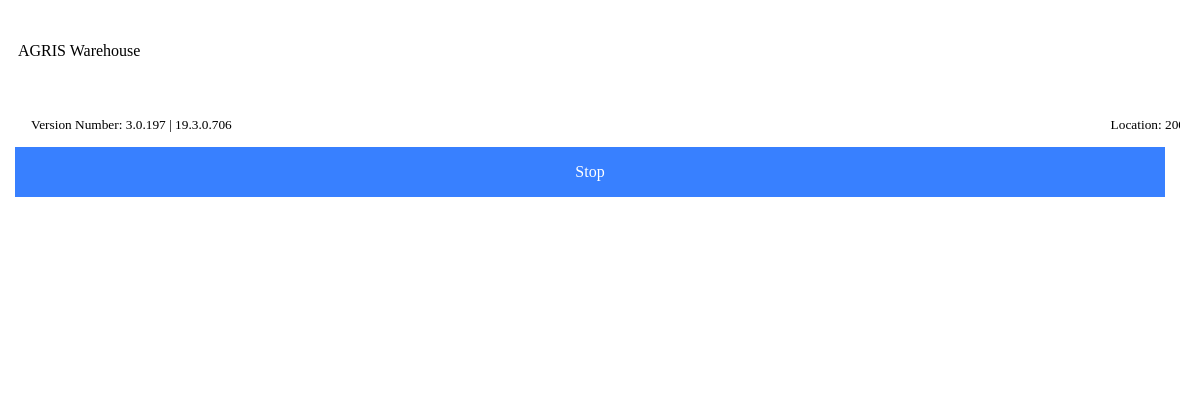 type on "acc" 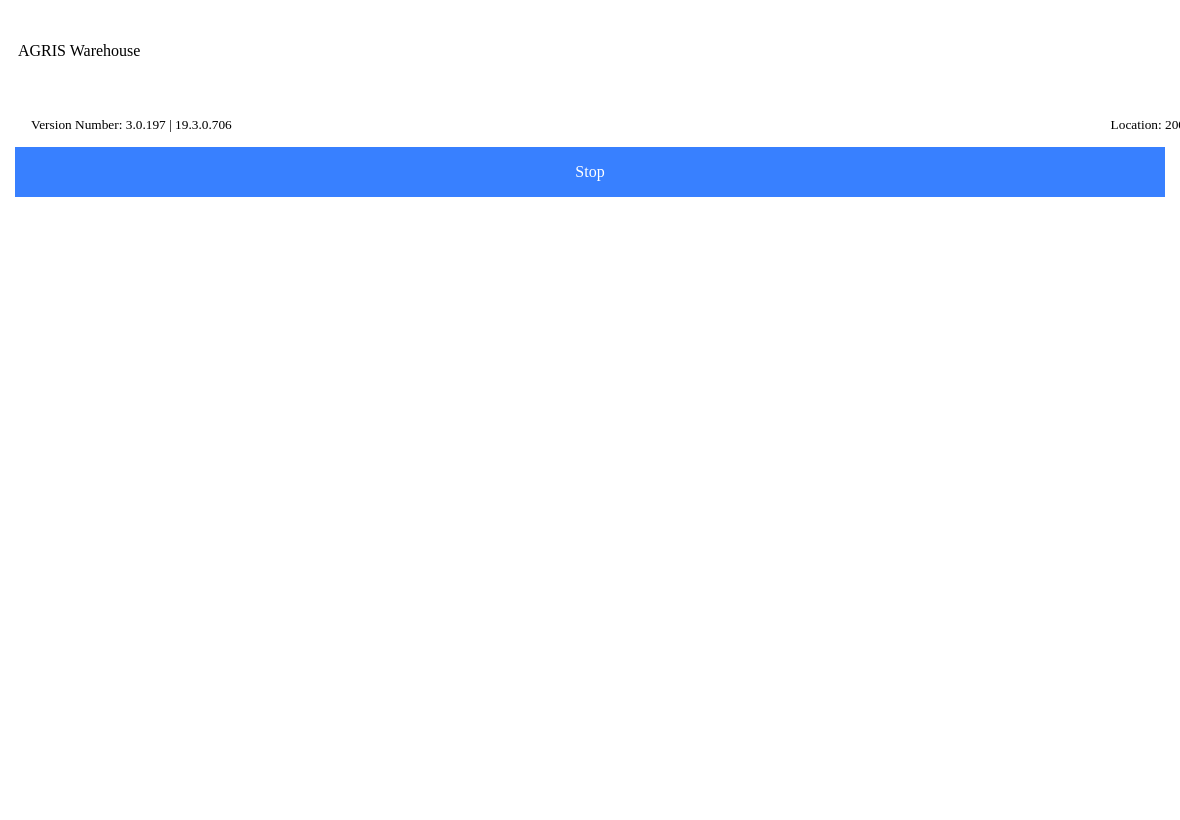 scroll, scrollTop: 89, scrollLeft: 0, axis: vertical 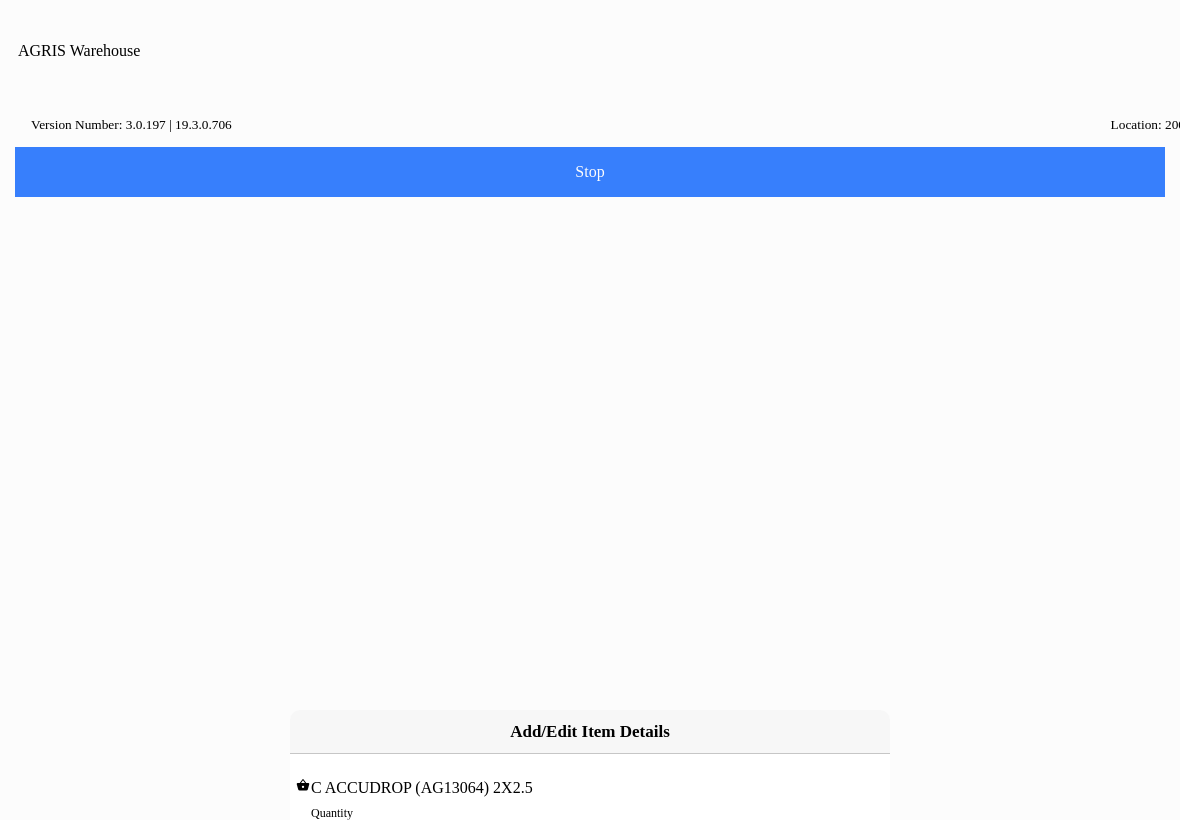 click on "0" at bounding box center [590, 834] 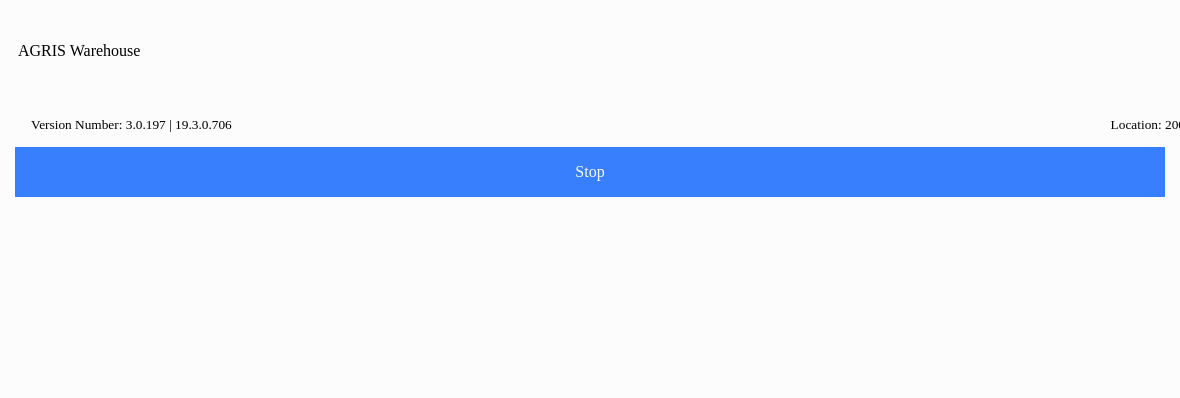 type on "10" 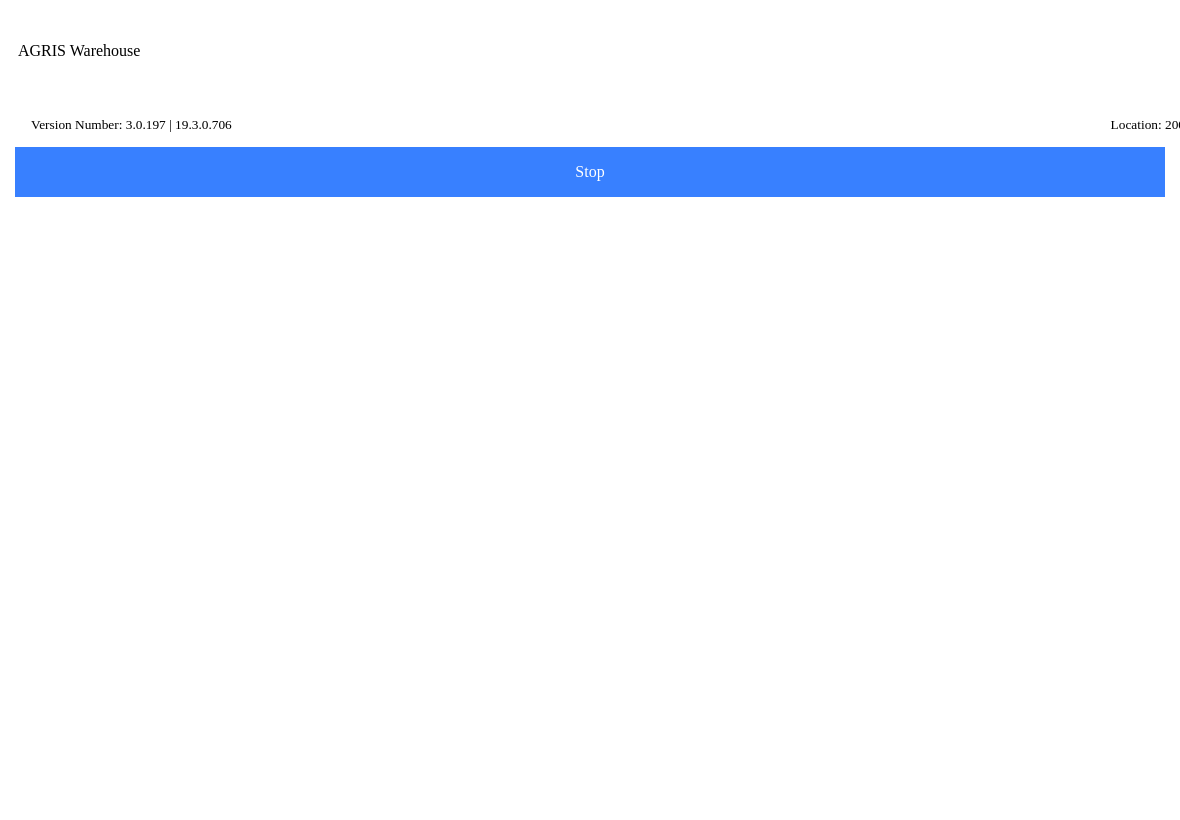 click on "Add Item" at bounding box center [0, 0] 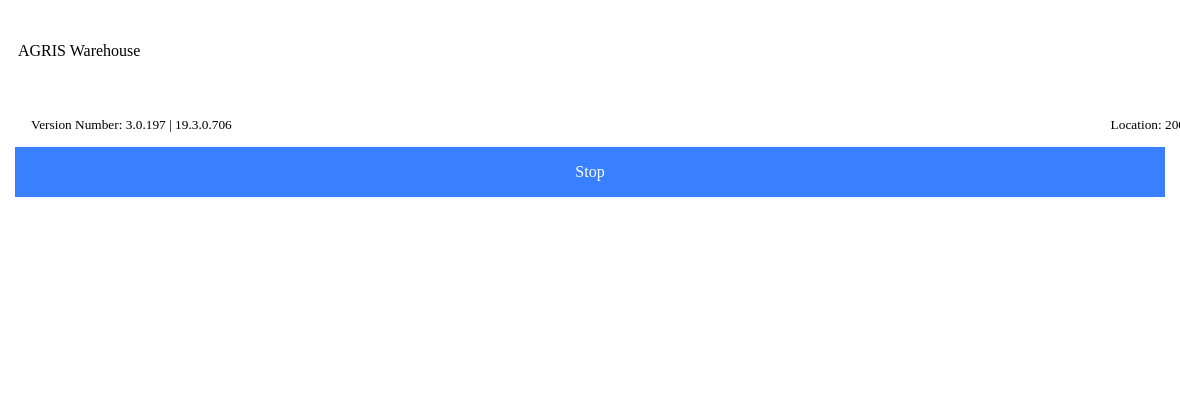 type on "rad" 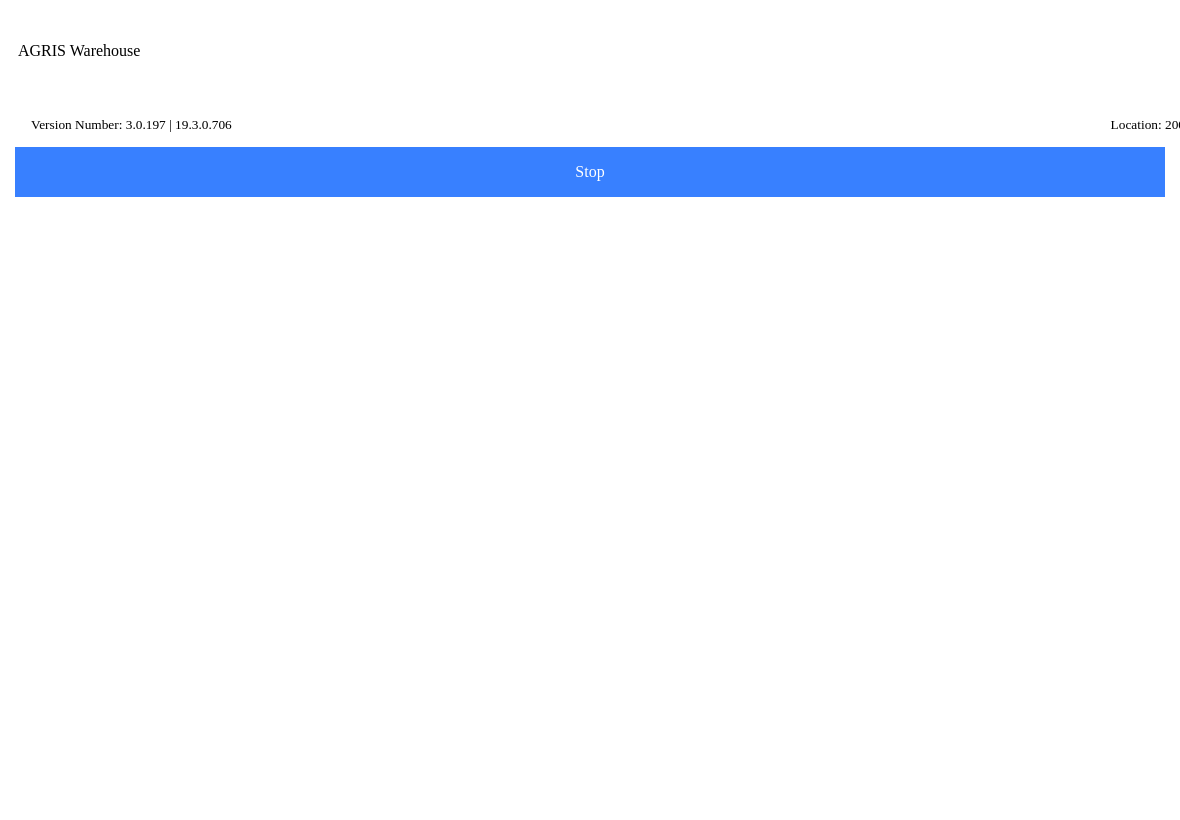 scroll, scrollTop: 624, scrollLeft: 0, axis: vertical 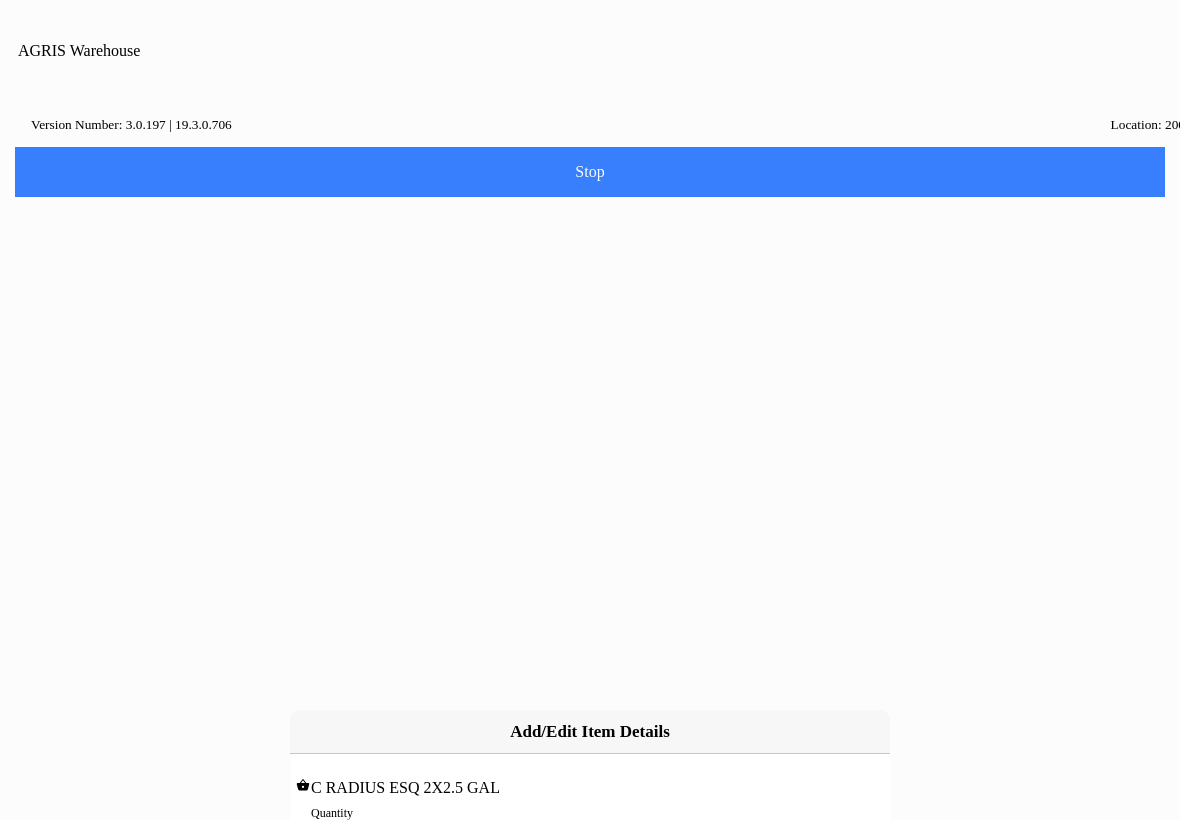click on "0" at bounding box center [590, 834] 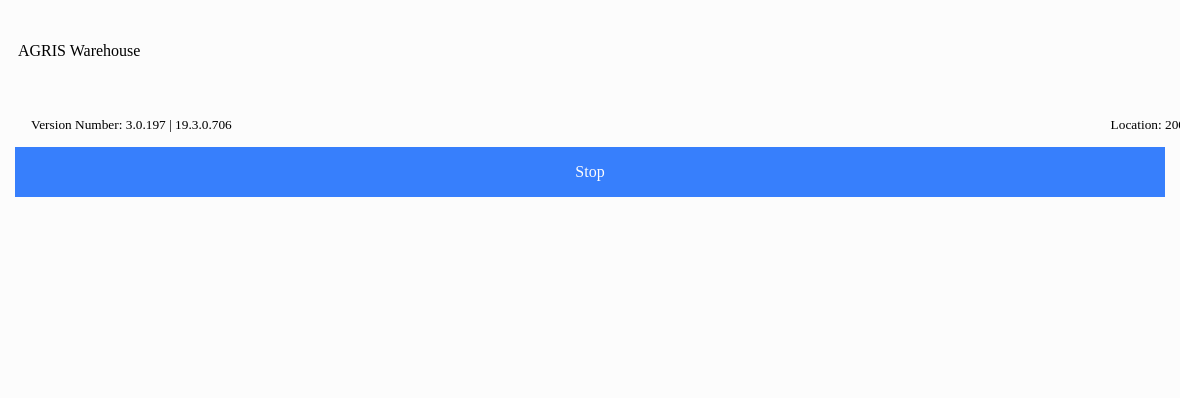 type on "20" 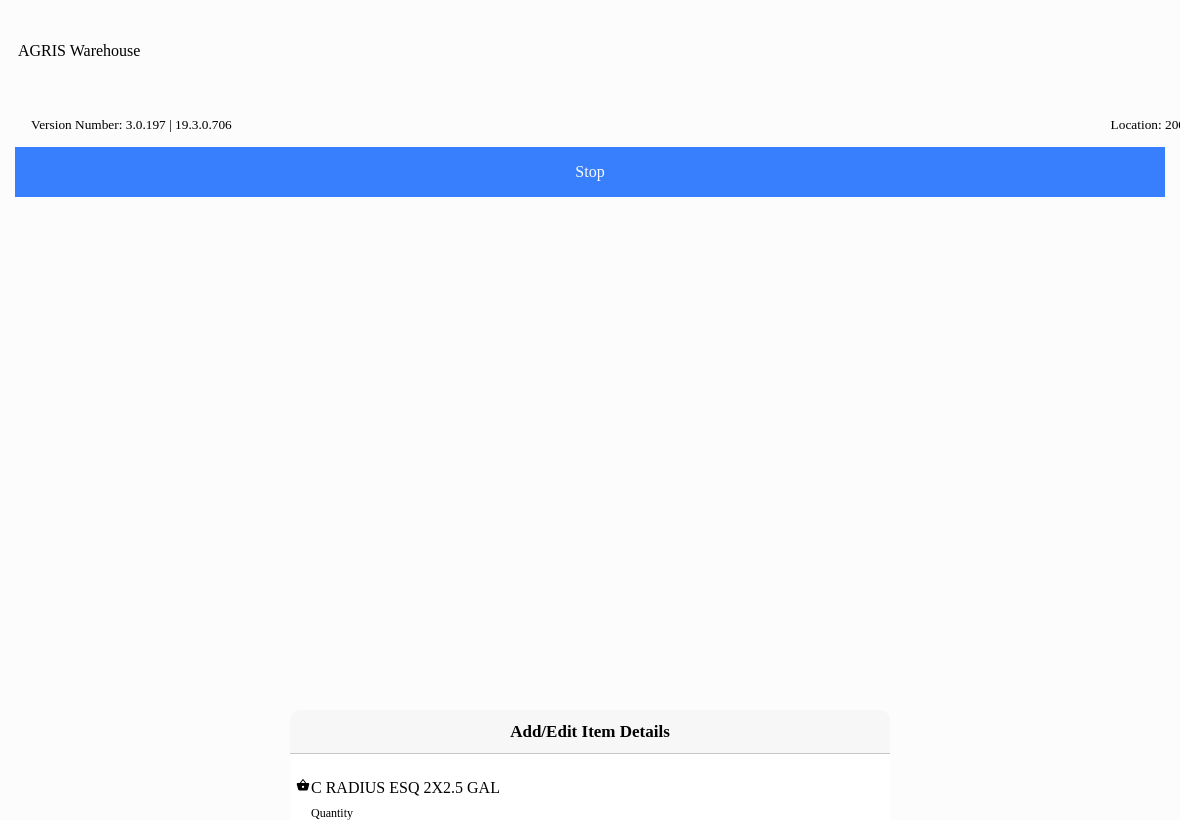 scroll, scrollTop: 1, scrollLeft: 0, axis: vertical 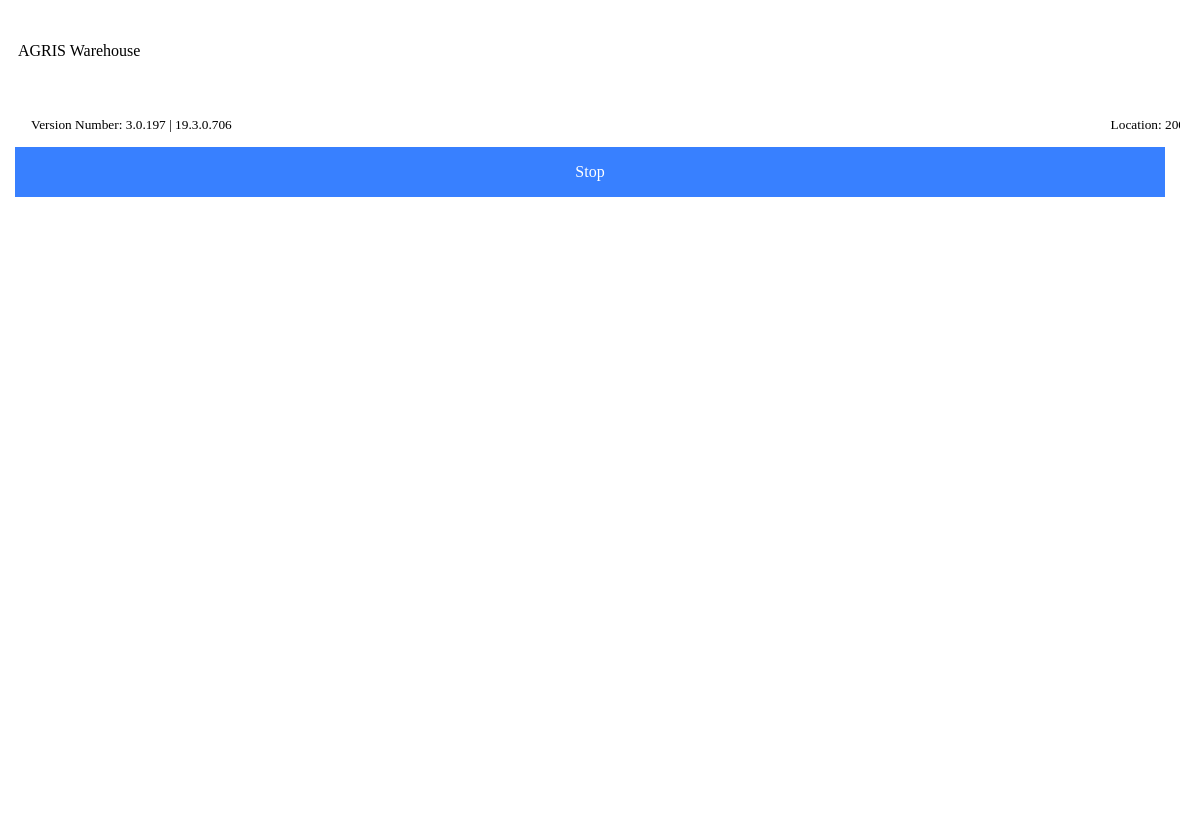 click on "Next" at bounding box center [0, 0] 